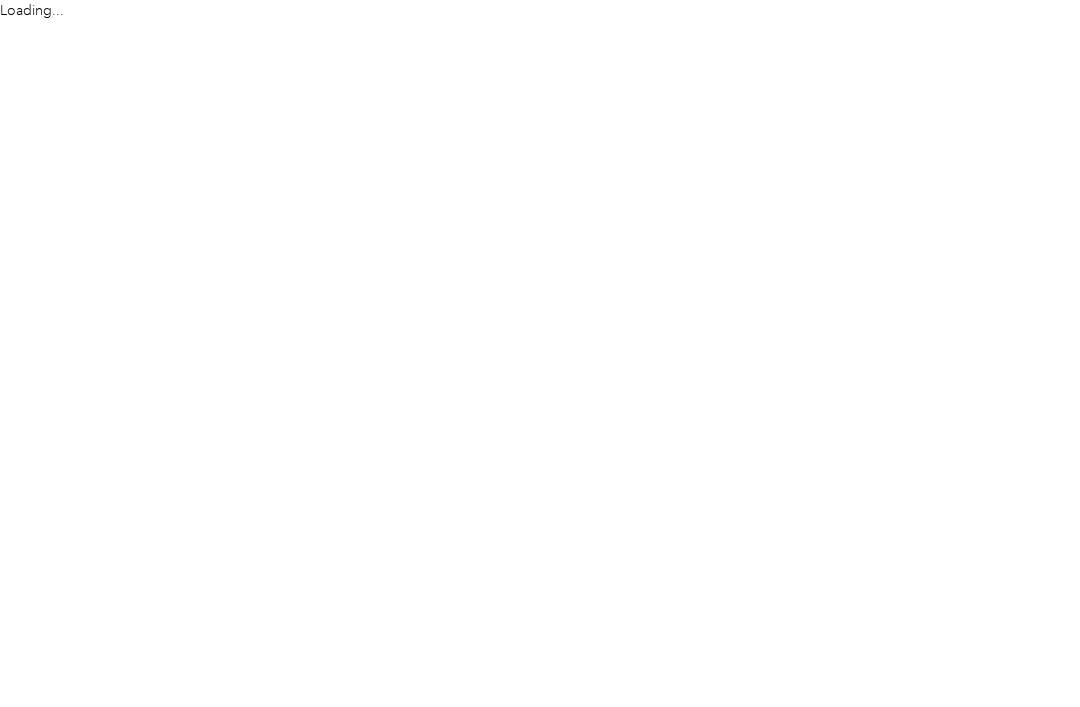 scroll, scrollTop: 0, scrollLeft: 0, axis: both 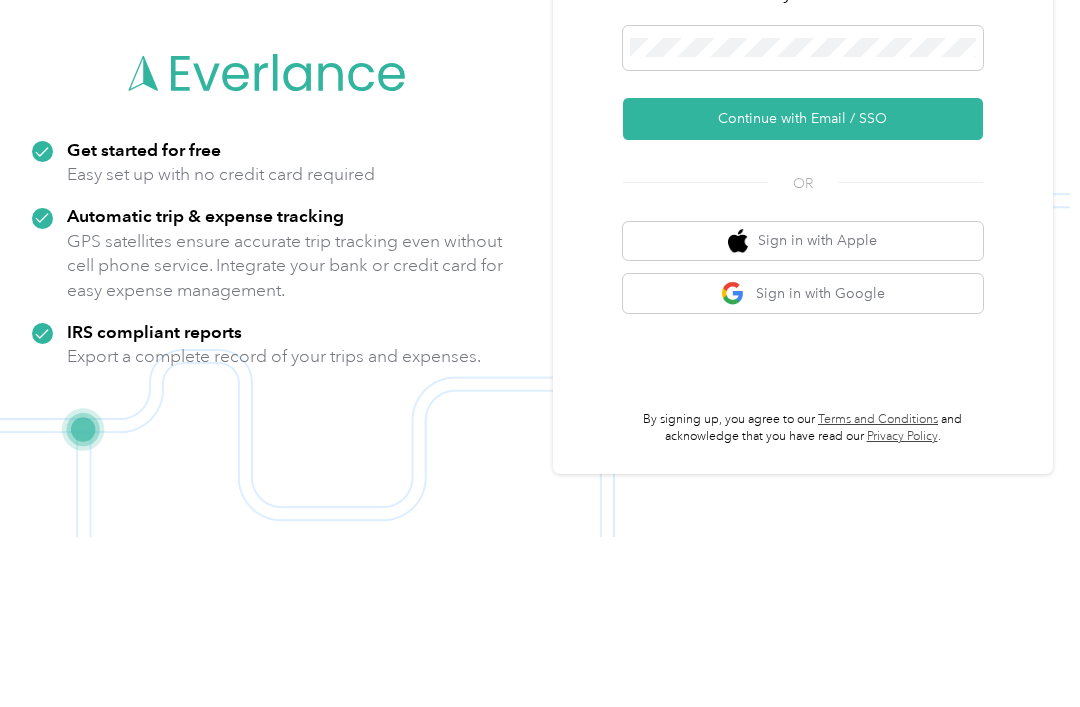 click on "Continue with Email / SSO" at bounding box center (803, 289) 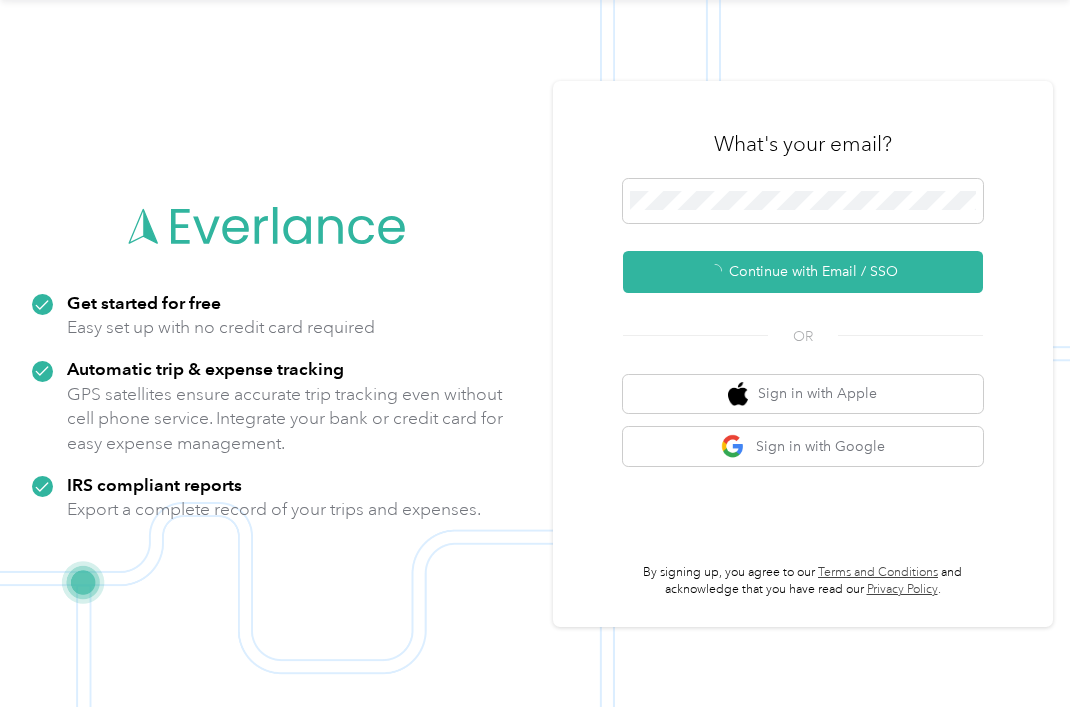scroll, scrollTop: 36, scrollLeft: 0, axis: vertical 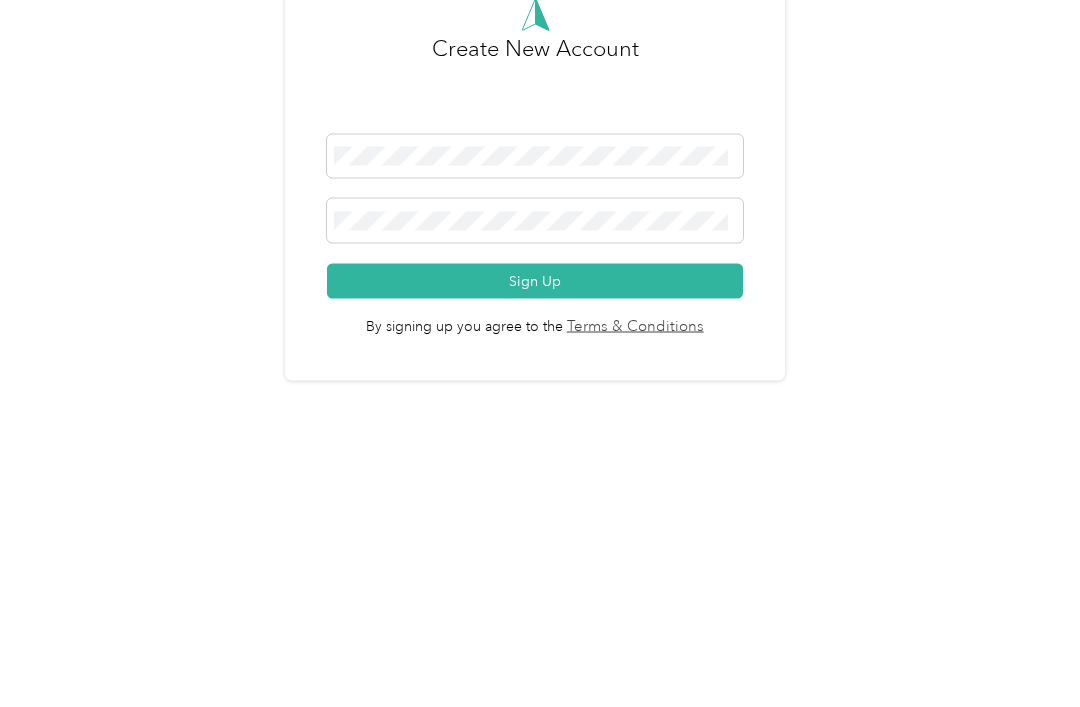 click on "Sign Up" at bounding box center [534, 500] 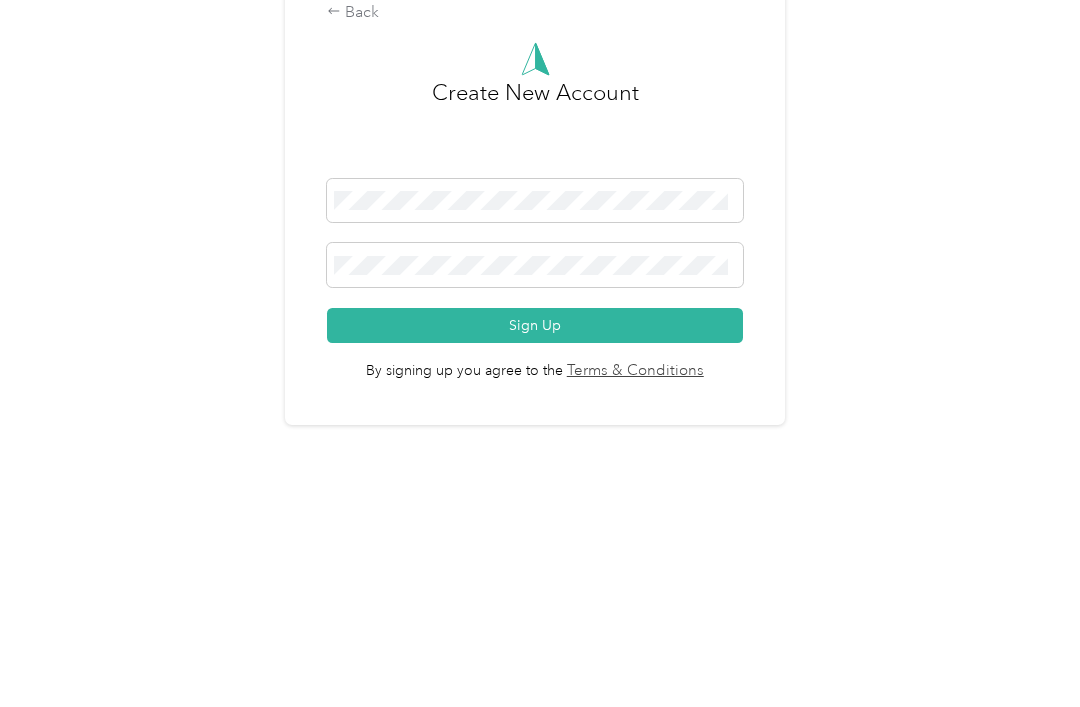 scroll, scrollTop: 36, scrollLeft: 0, axis: vertical 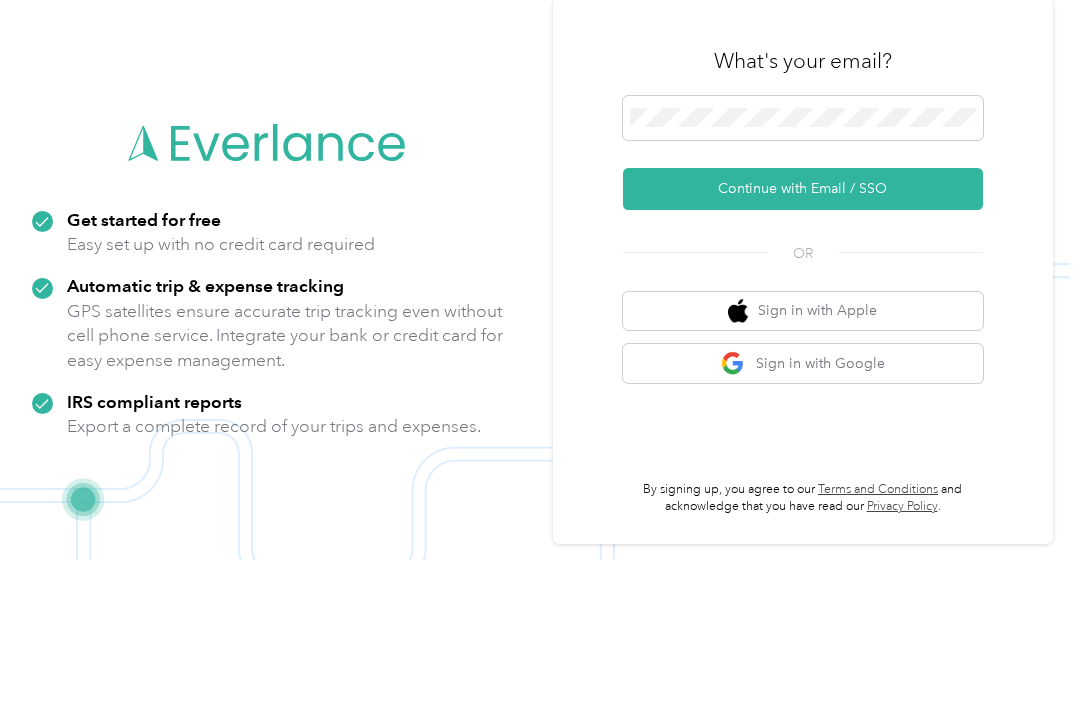 click on "Continue with Email / SSO" at bounding box center (803, 336) 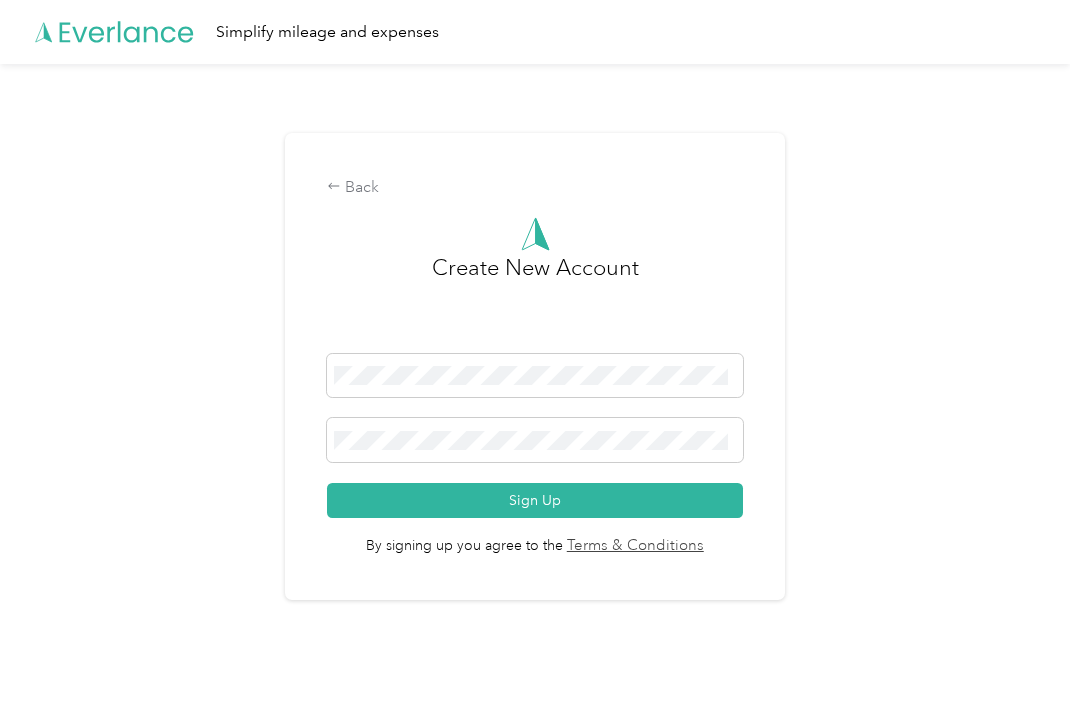 scroll, scrollTop: 36, scrollLeft: 0, axis: vertical 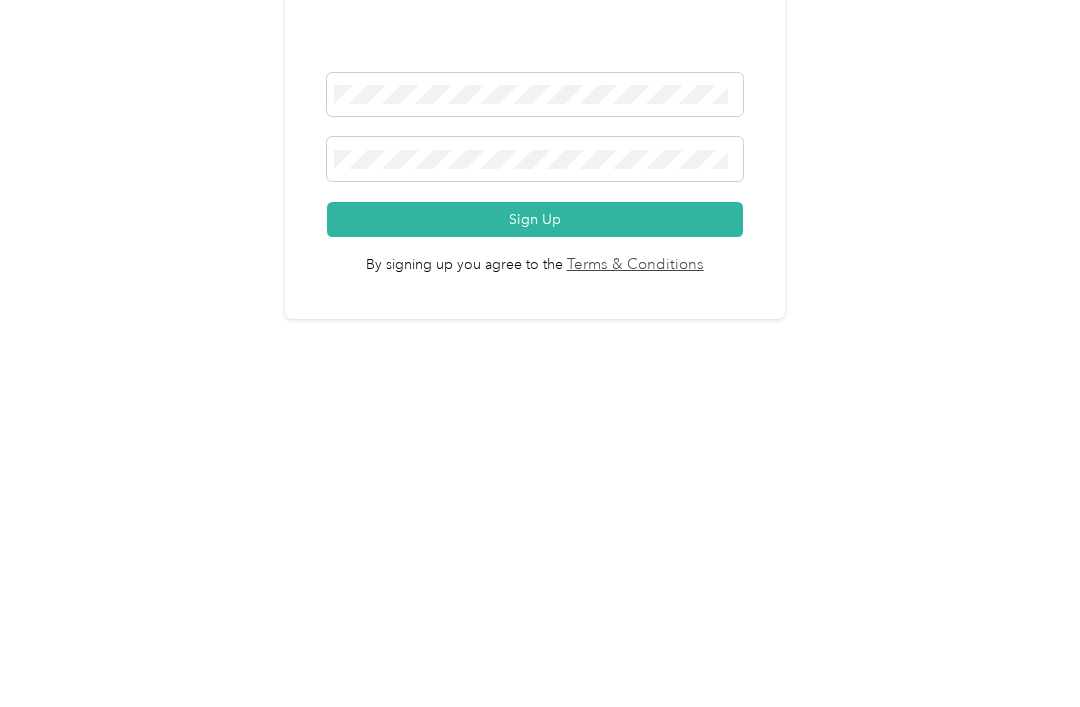click on "By signing up you agree to the Terms & Conditions" at bounding box center (534, 538) 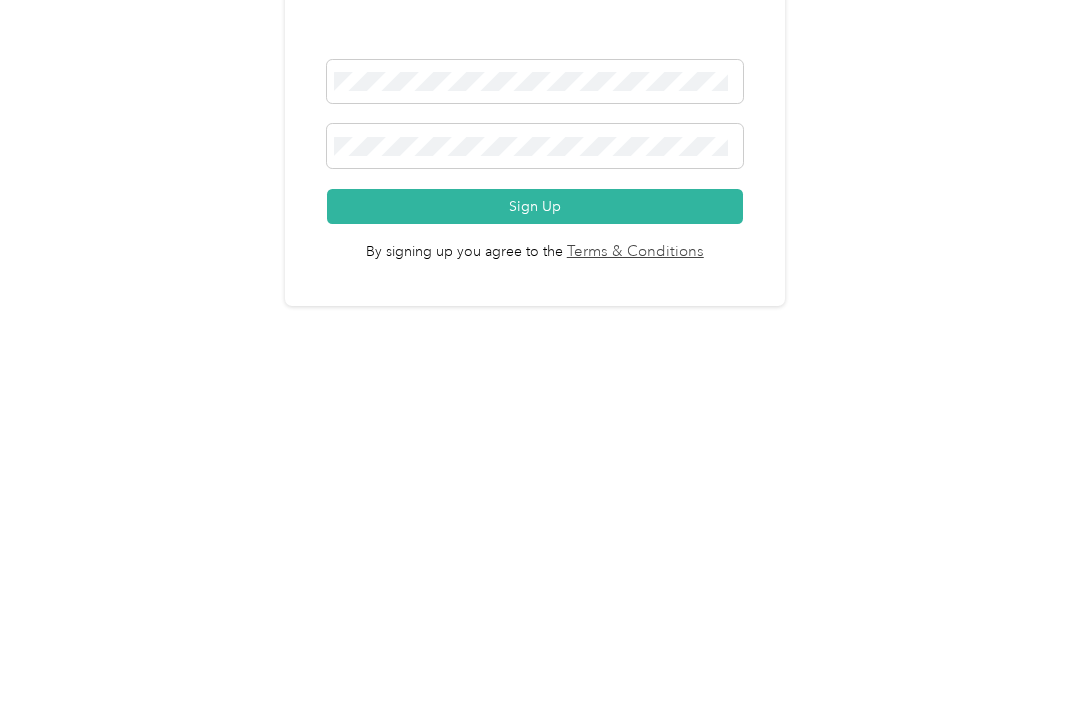 click on "Sign Up" at bounding box center [534, 500] 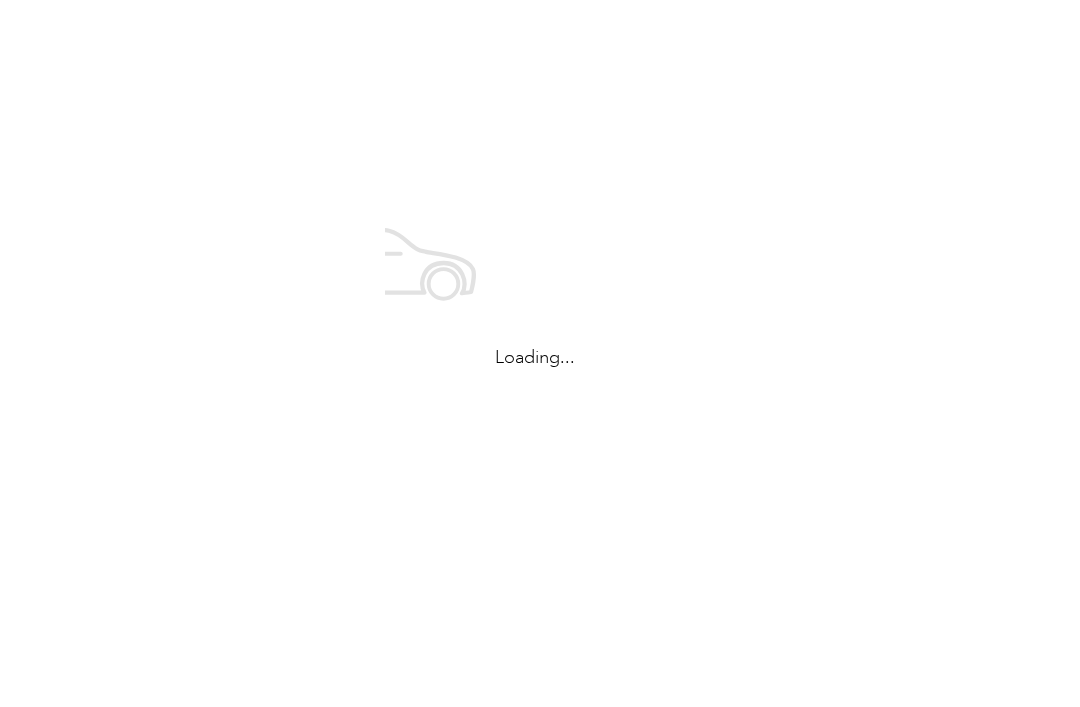 scroll, scrollTop: 0, scrollLeft: 0, axis: both 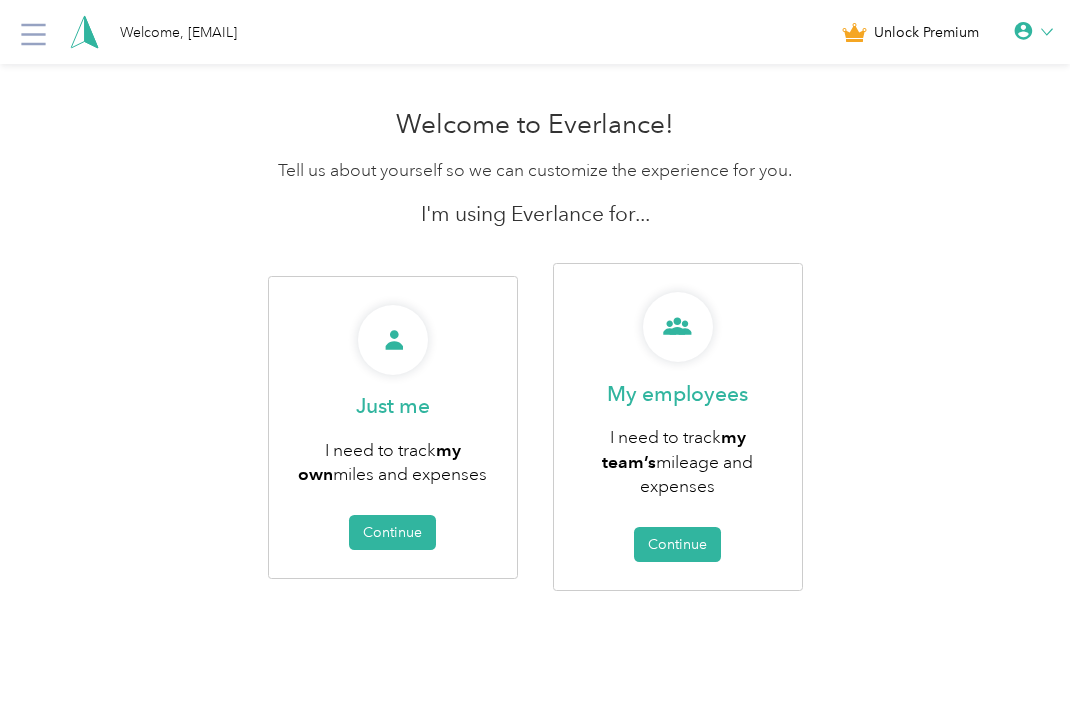 click on "Continue" at bounding box center [392, 532] 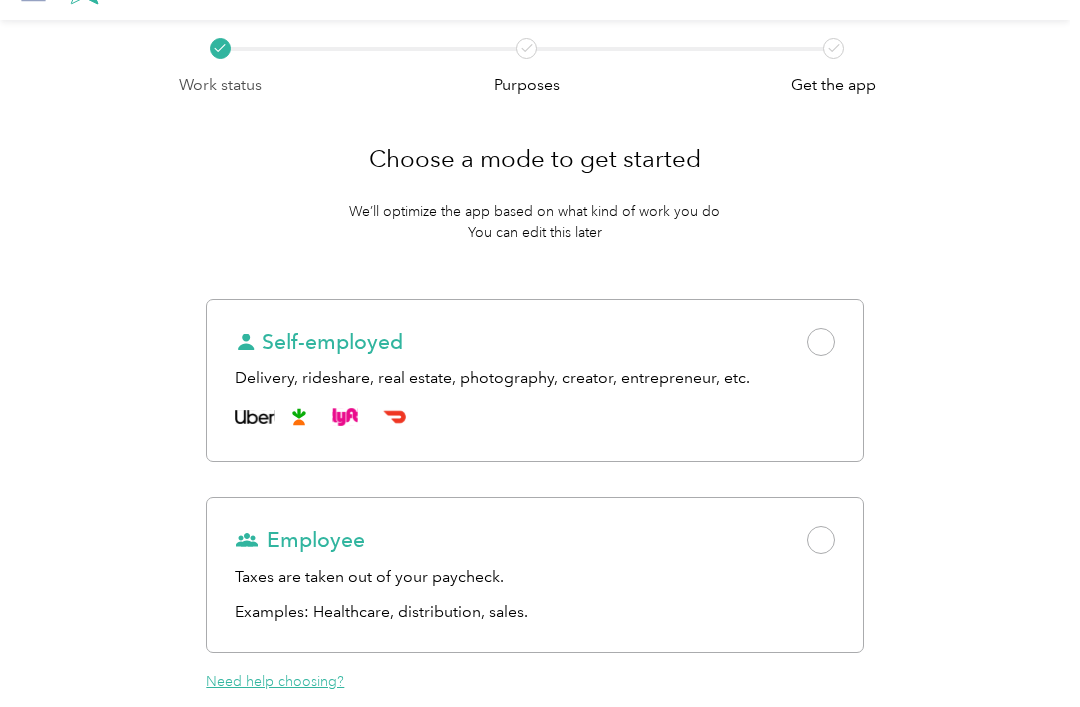 scroll, scrollTop: 47, scrollLeft: 0, axis: vertical 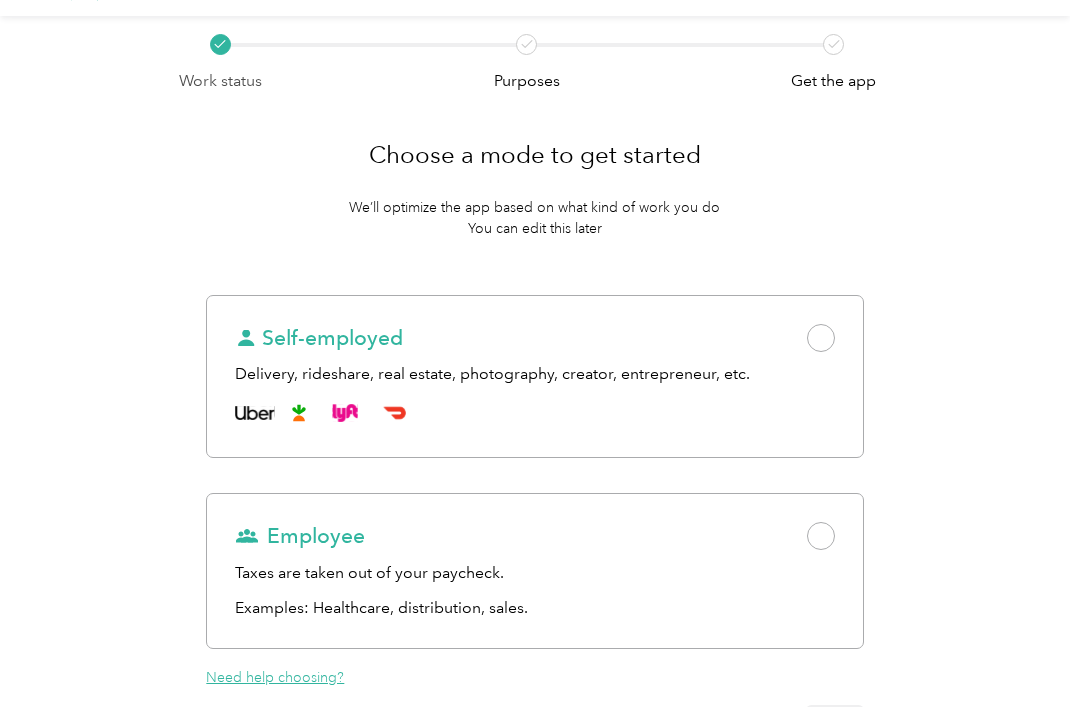 click on "Back" at bounding box center [230, 723] 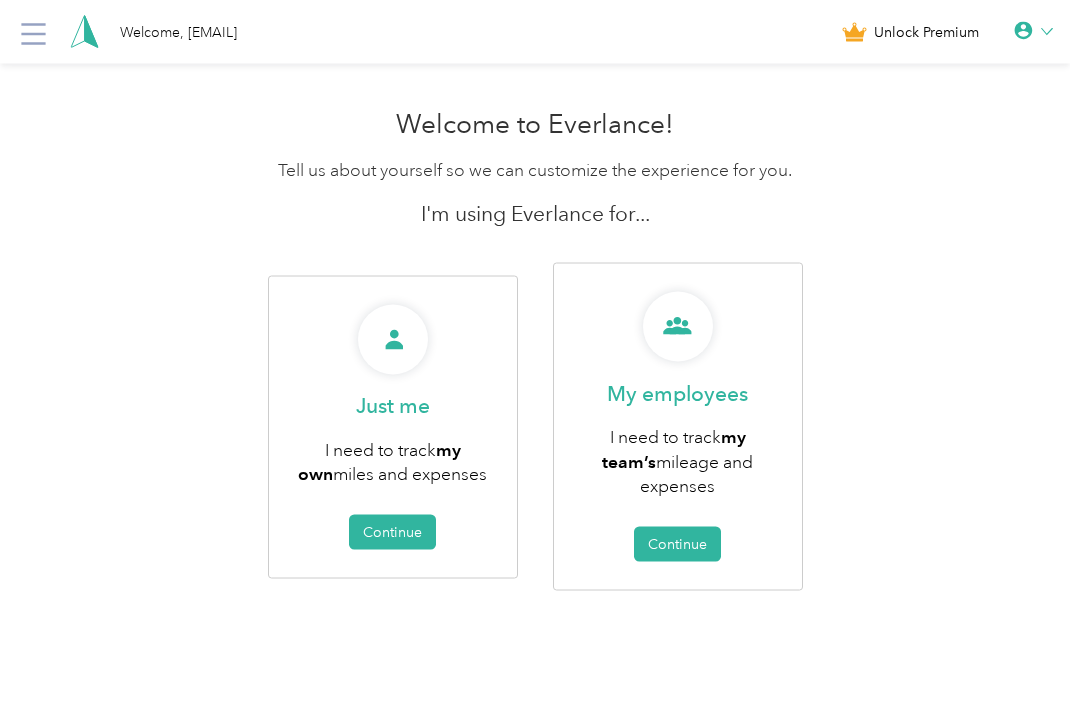 scroll, scrollTop: 0, scrollLeft: 0, axis: both 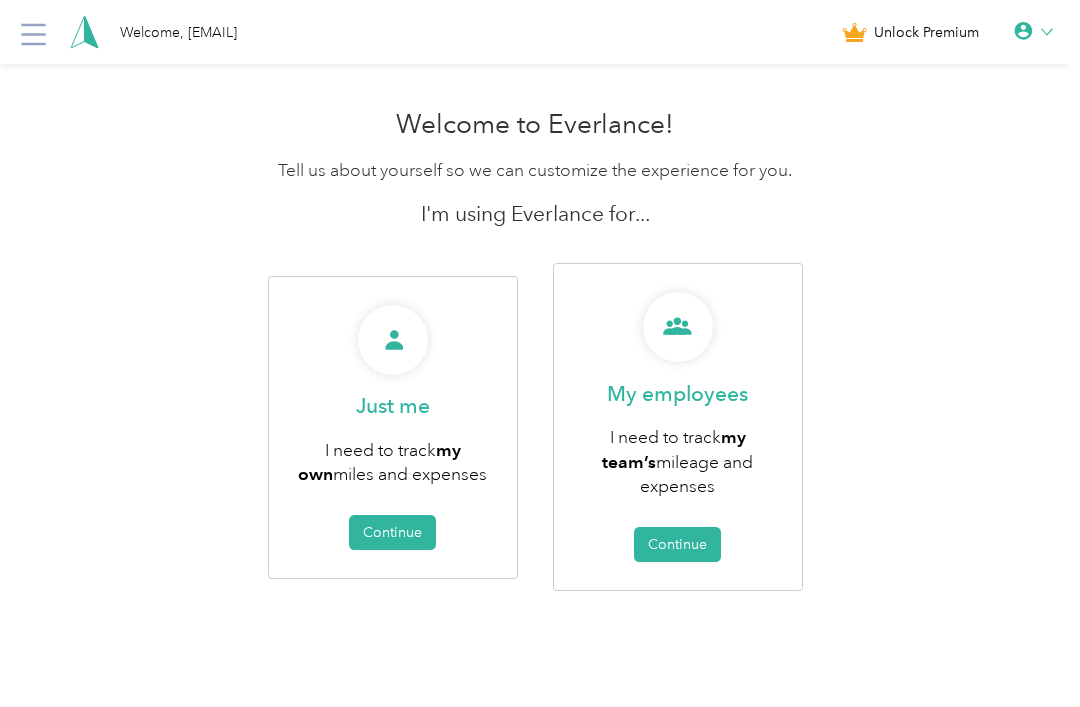 click on "Continue" at bounding box center (677, 544) 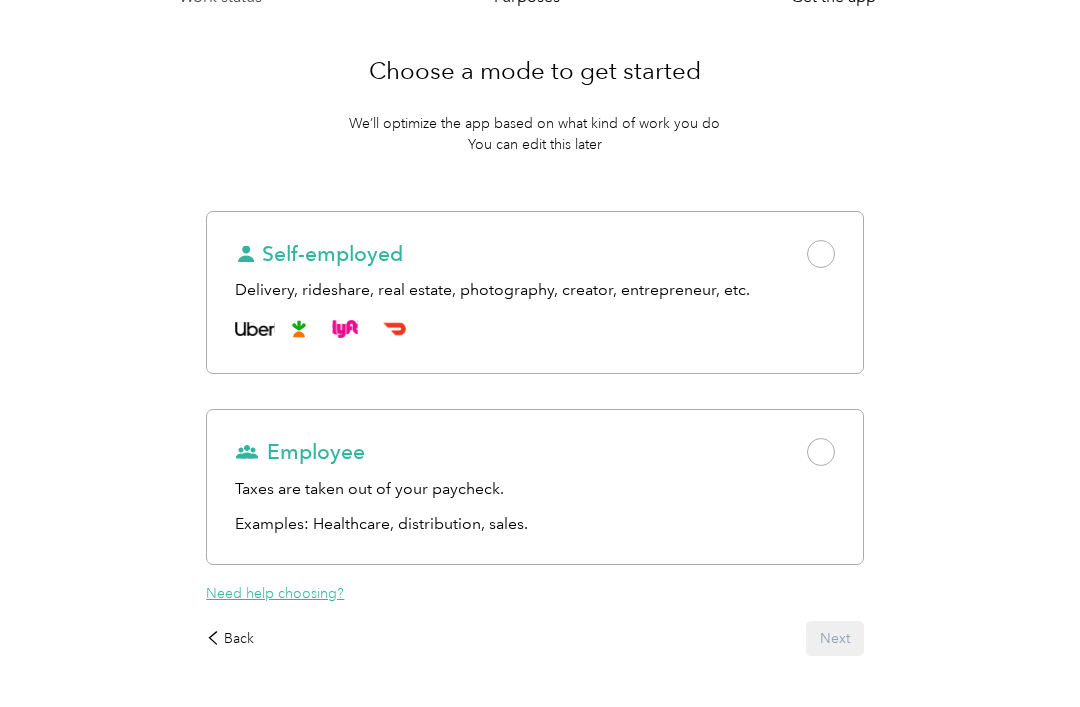 scroll, scrollTop: 141, scrollLeft: 0, axis: vertical 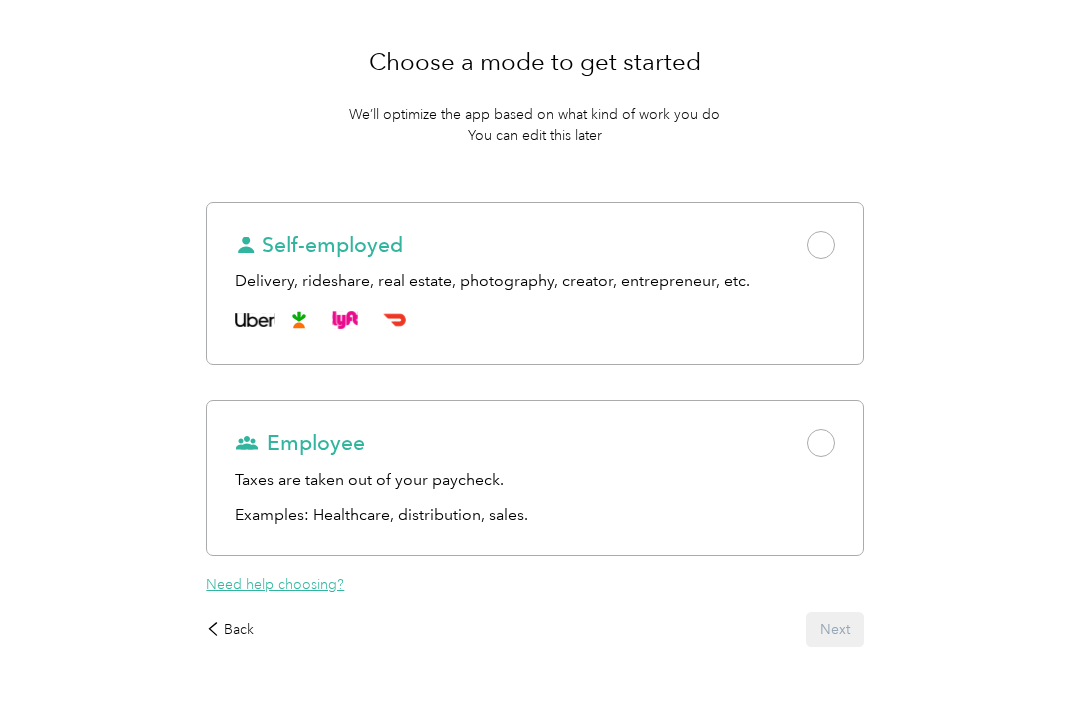 click on "Need help choosing?" at bounding box center [275, 584] 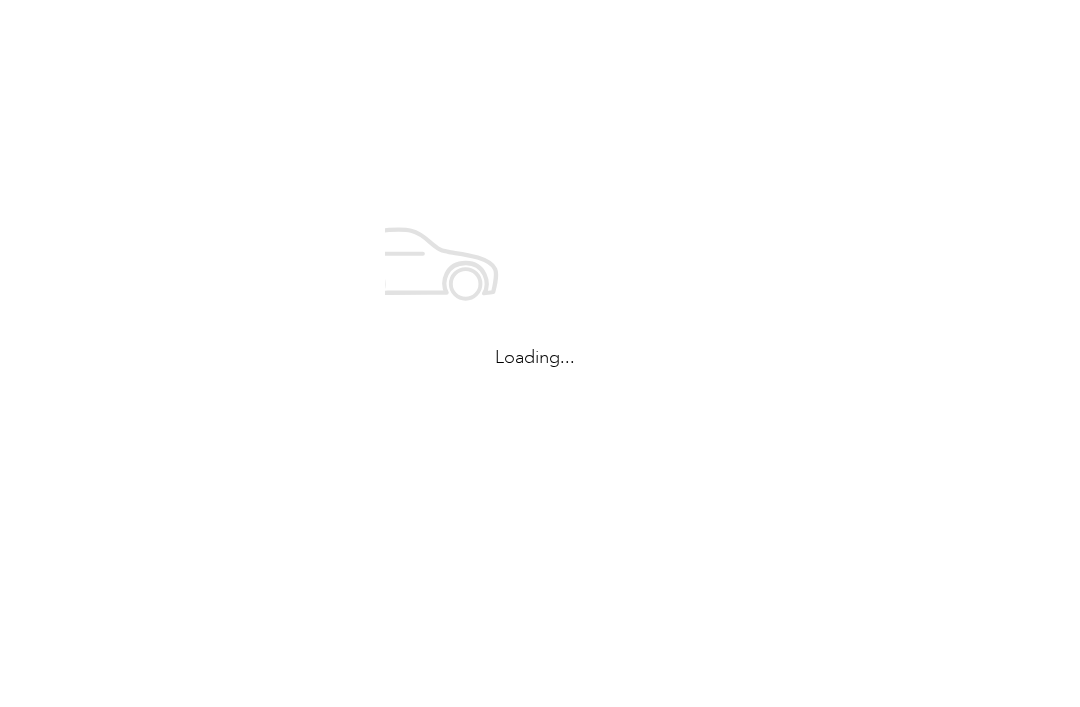 scroll, scrollTop: 0, scrollLeft: 0, axis: both 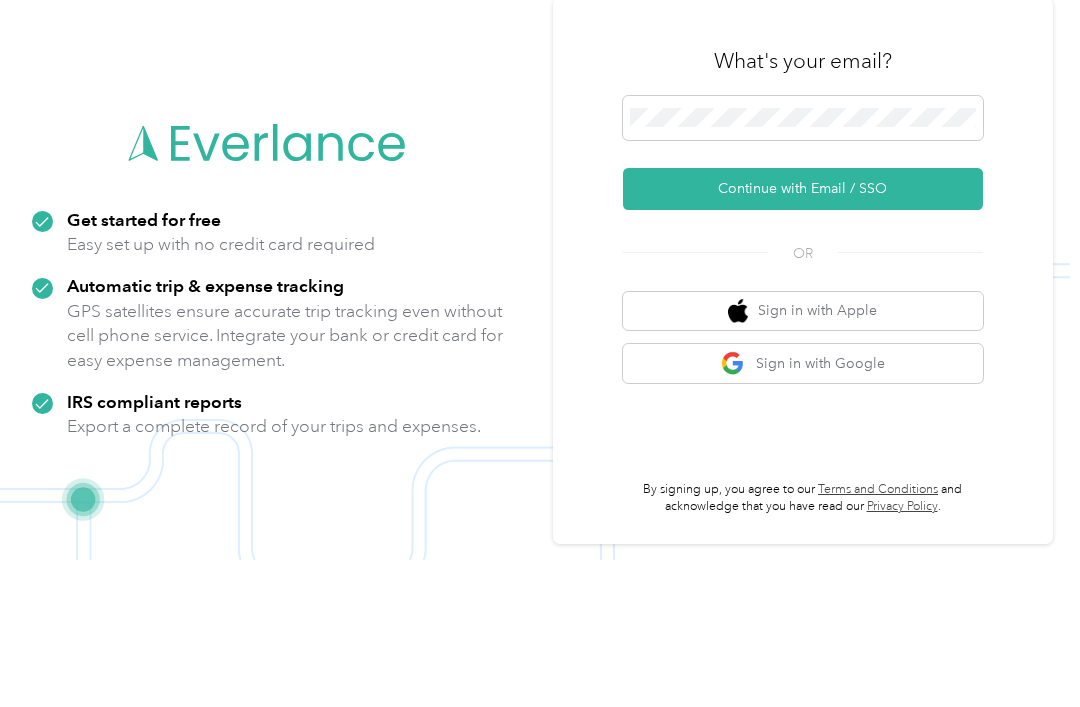 click on "Continue with Email / SSO" at bounding box center [803, 336] 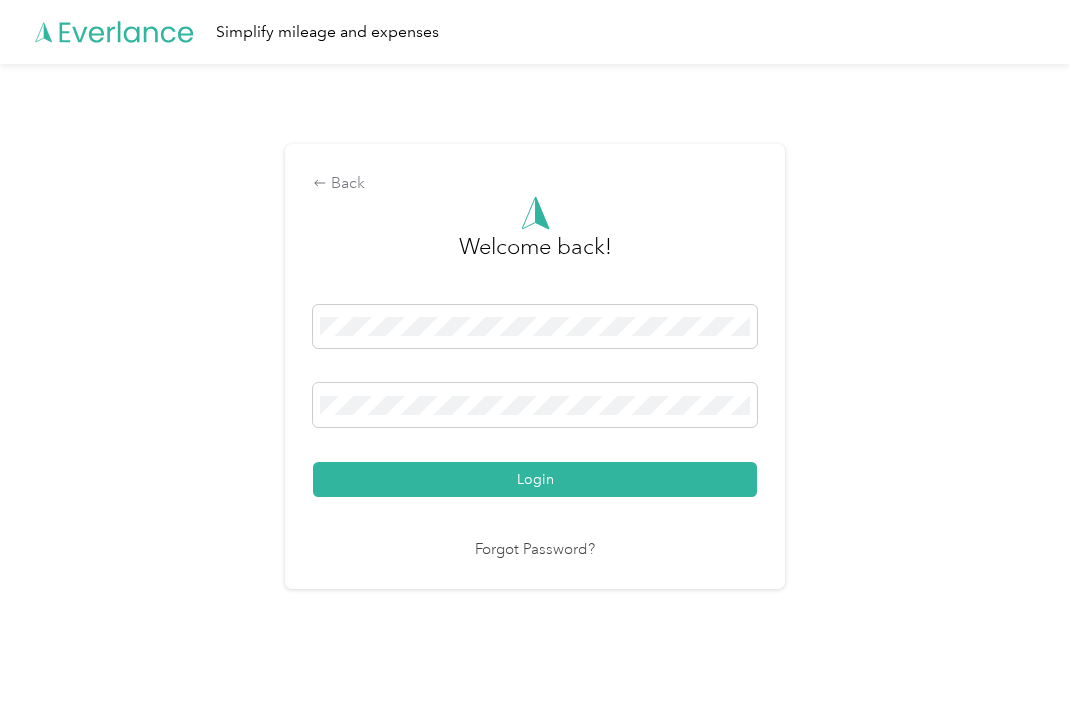 scroll, scrollTop: 36, scrollLeft: 0, axis: vertical 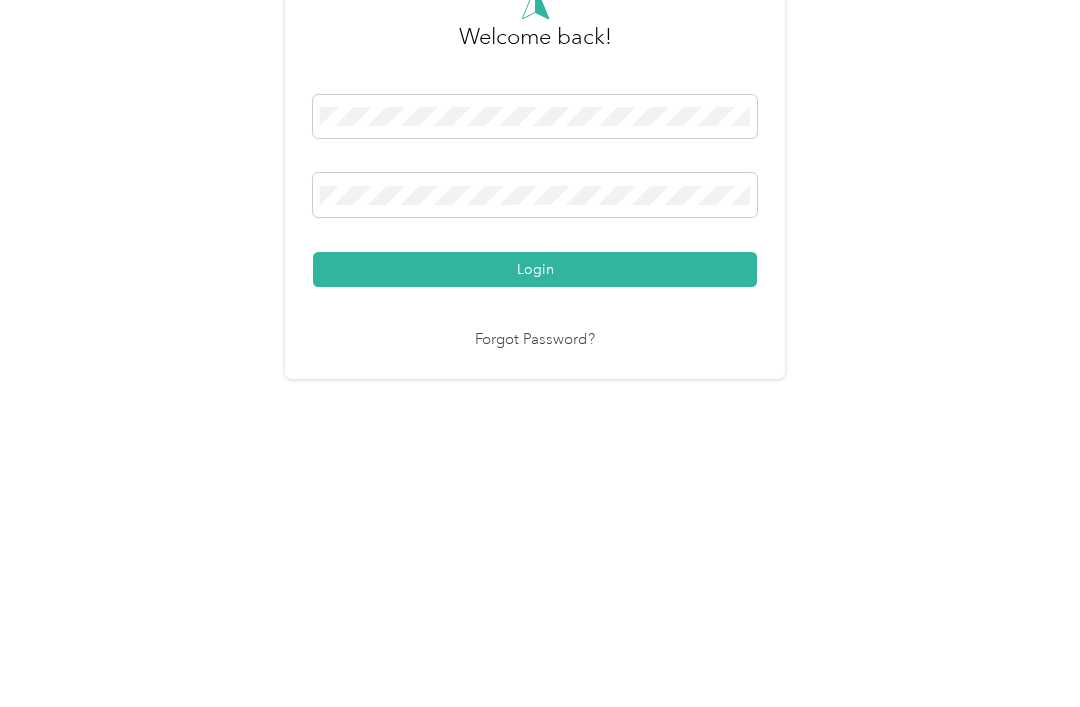 click on "Login" at bounding box center [535, 479] 